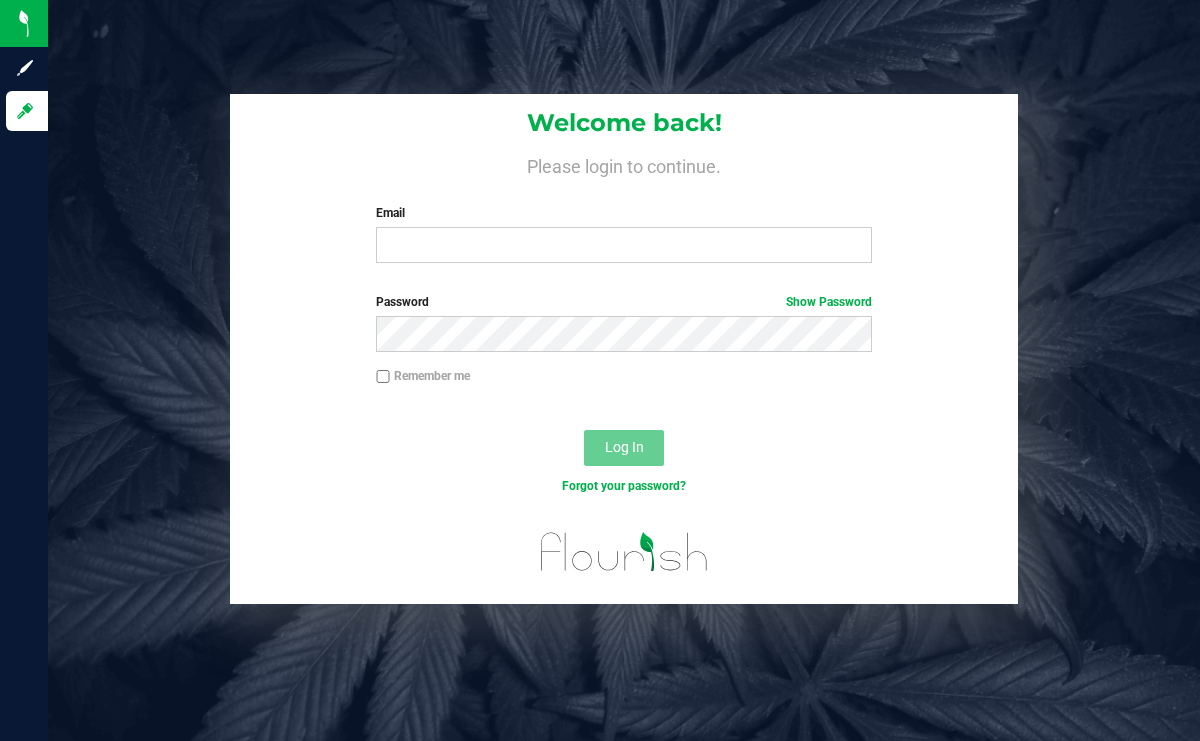 scroll, scrollTop: 0, scrollLeft: 0, axis: both 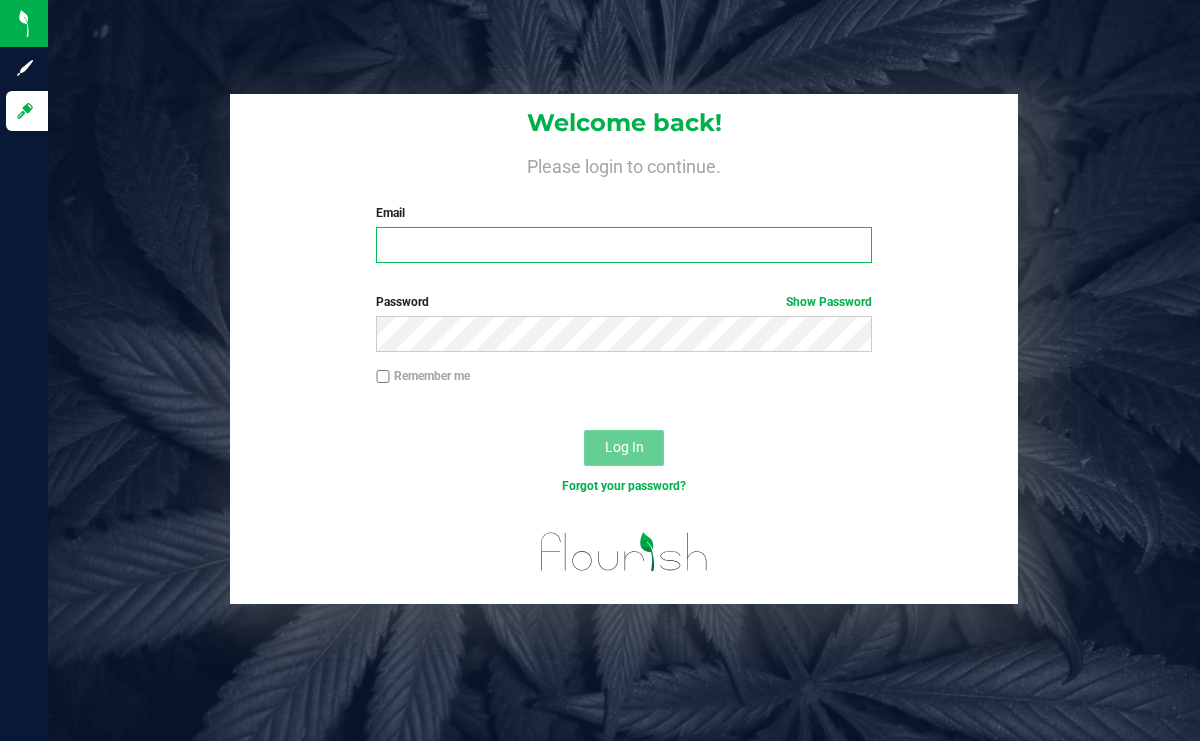 type on "[PERSON_NAME][EMAIL_ADDRESS][DOMAIN_NAME]" 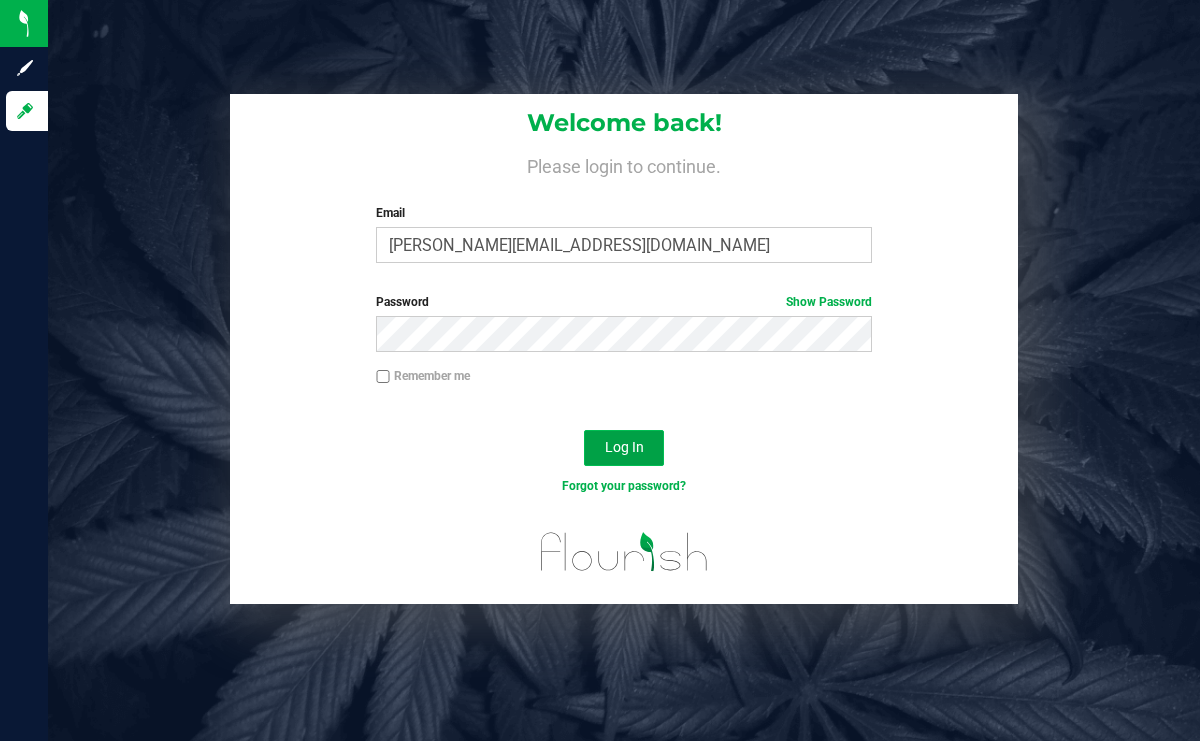 click on "Log In" at bounding box center [624, 447] 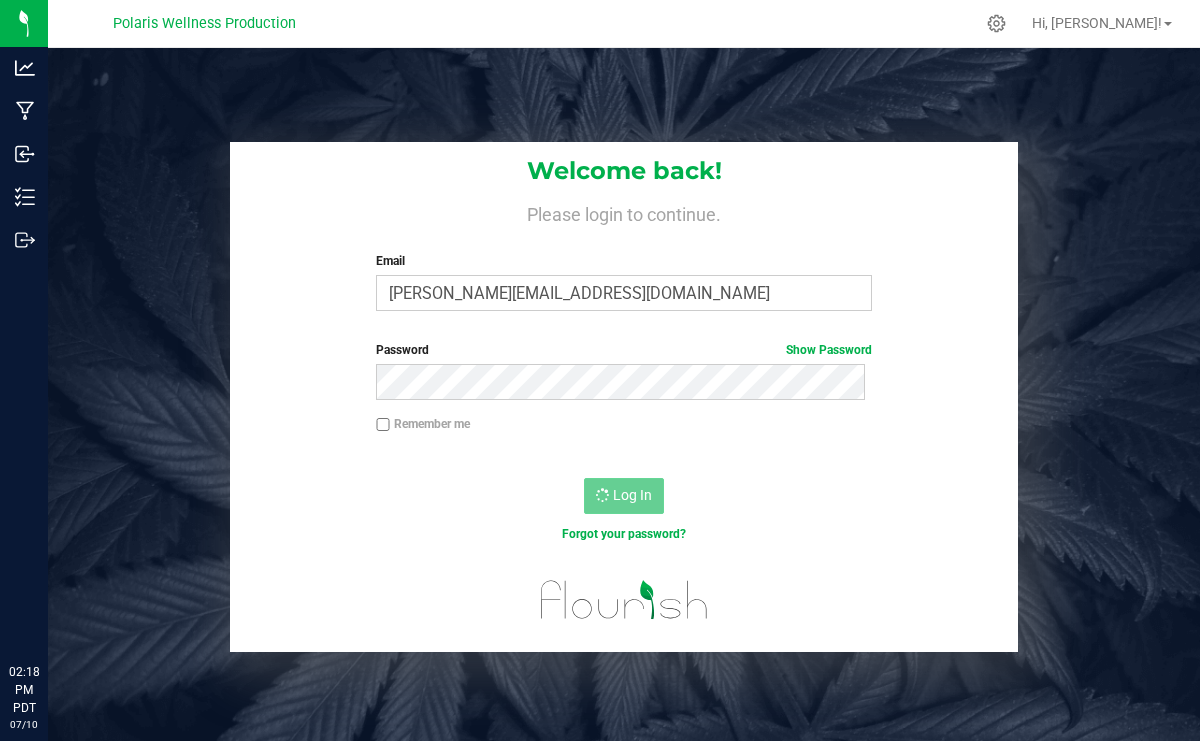 scroll, scrollTop: 0, scrollLeft: 0, axis: both 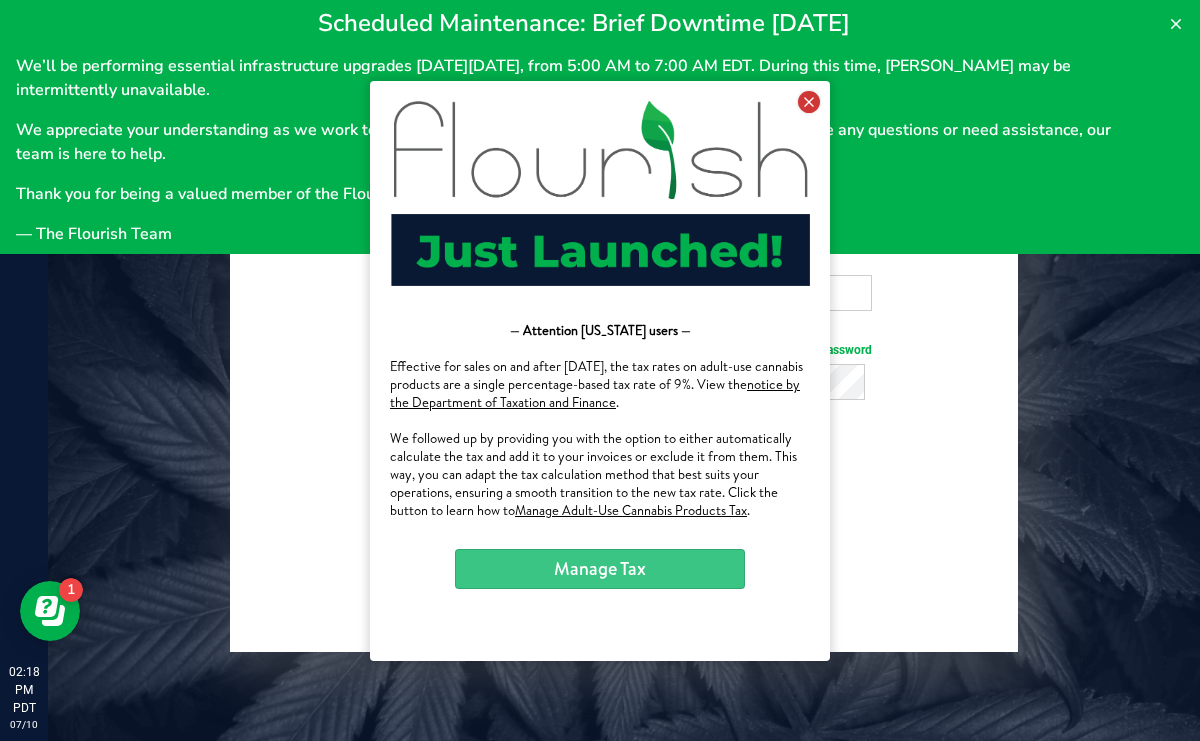 click at bounding box center (809, 101) 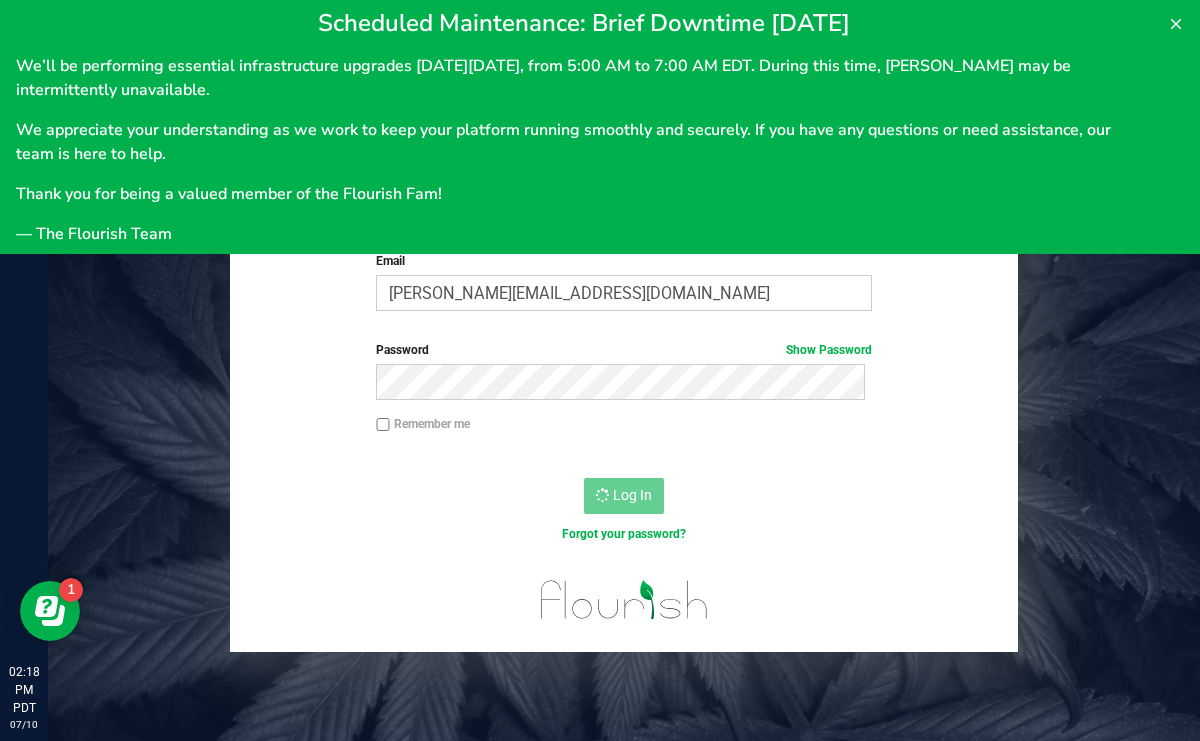 scroll, scrollTop: 0, scrollLeft: 0, axis: both 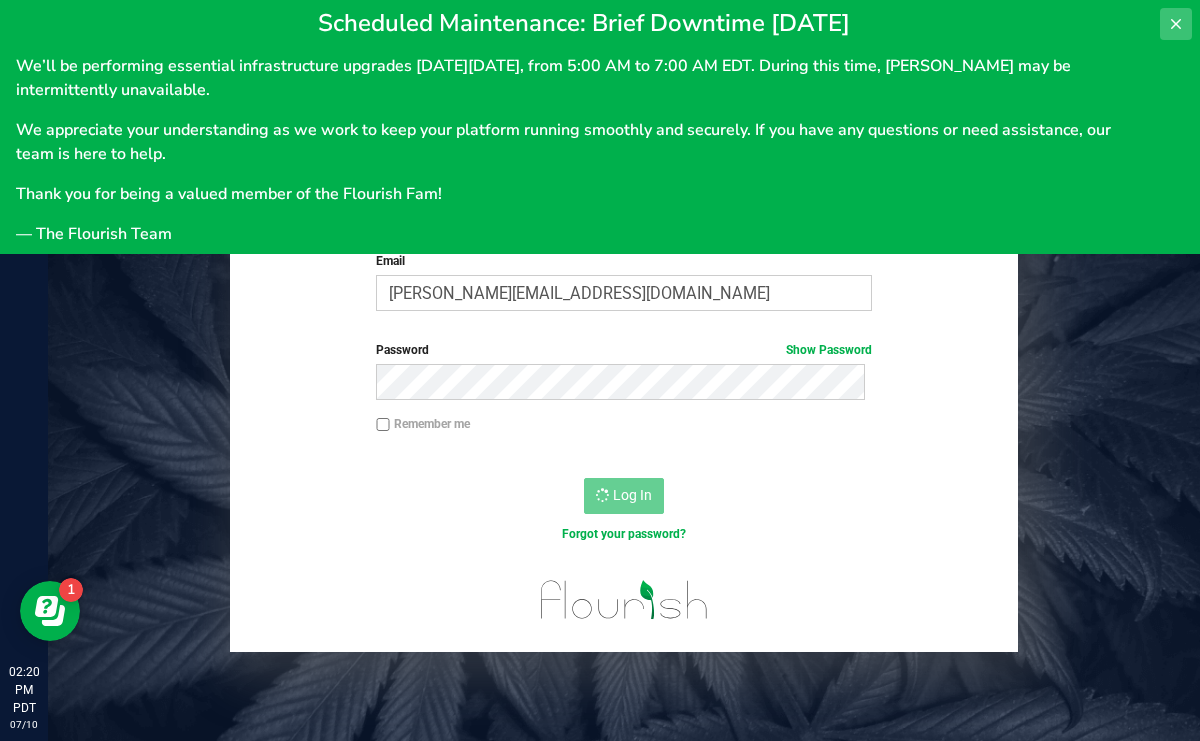 click 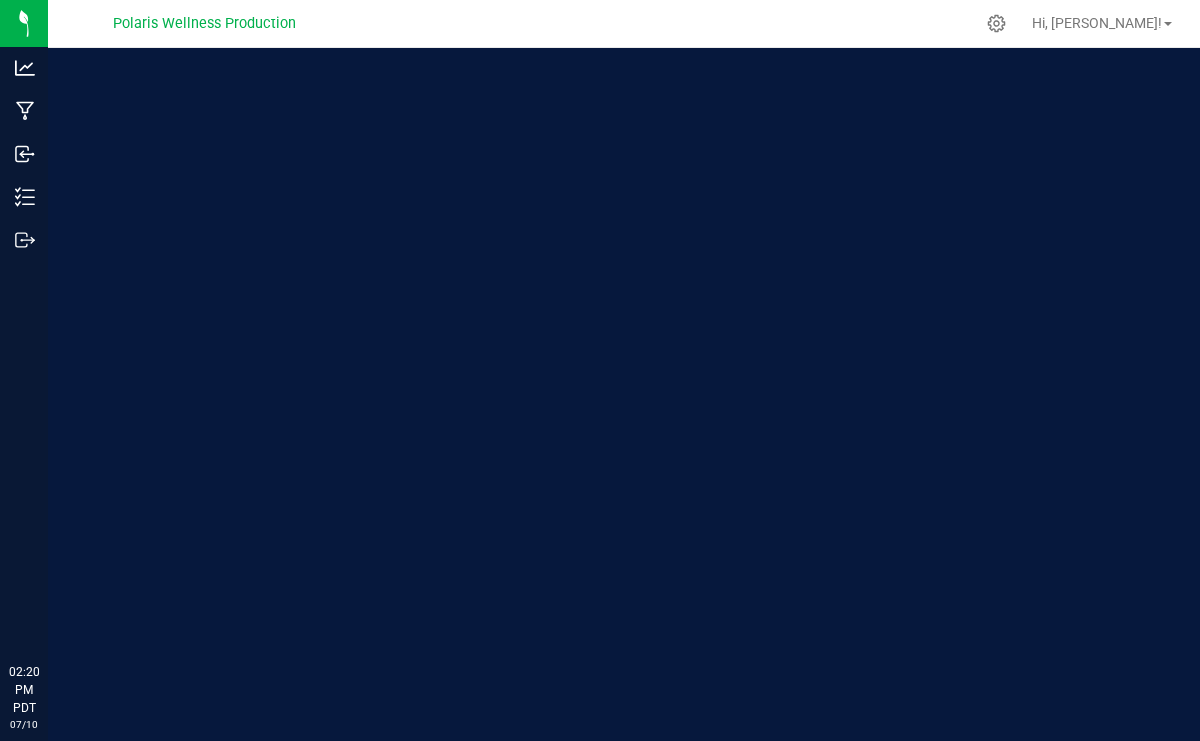 scroll, scrollTop: 0, scrollLeft: 0, axis: both 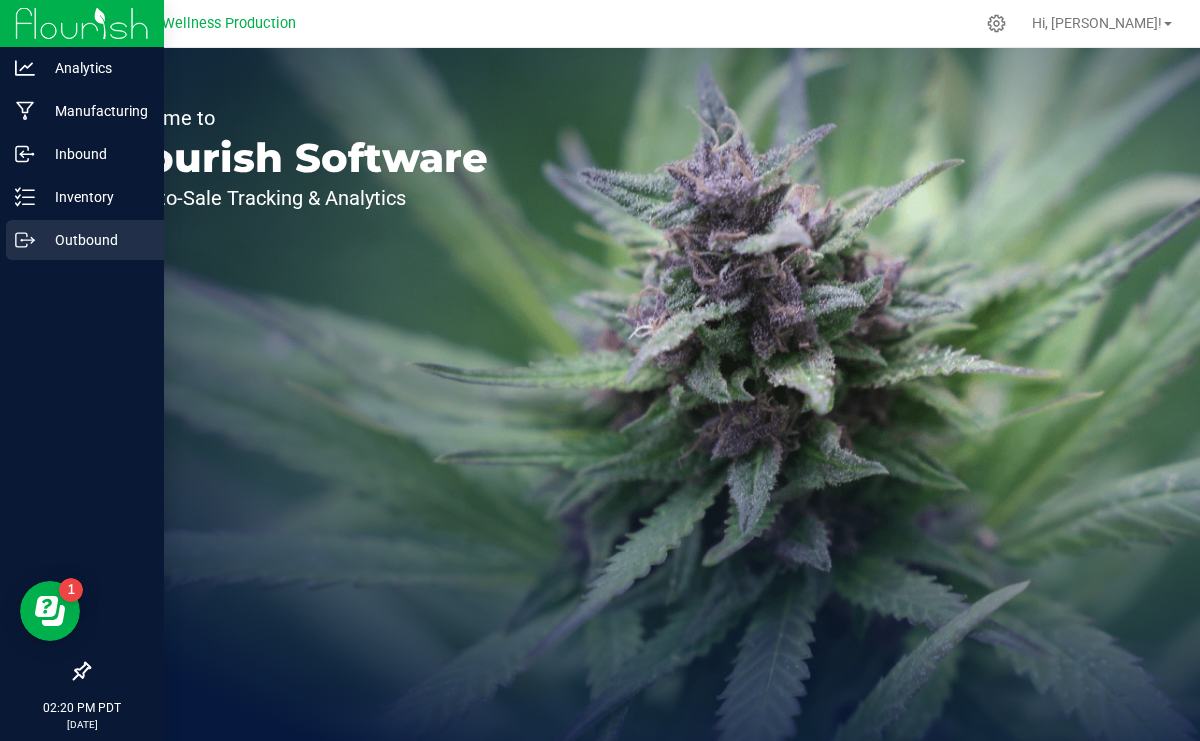 click 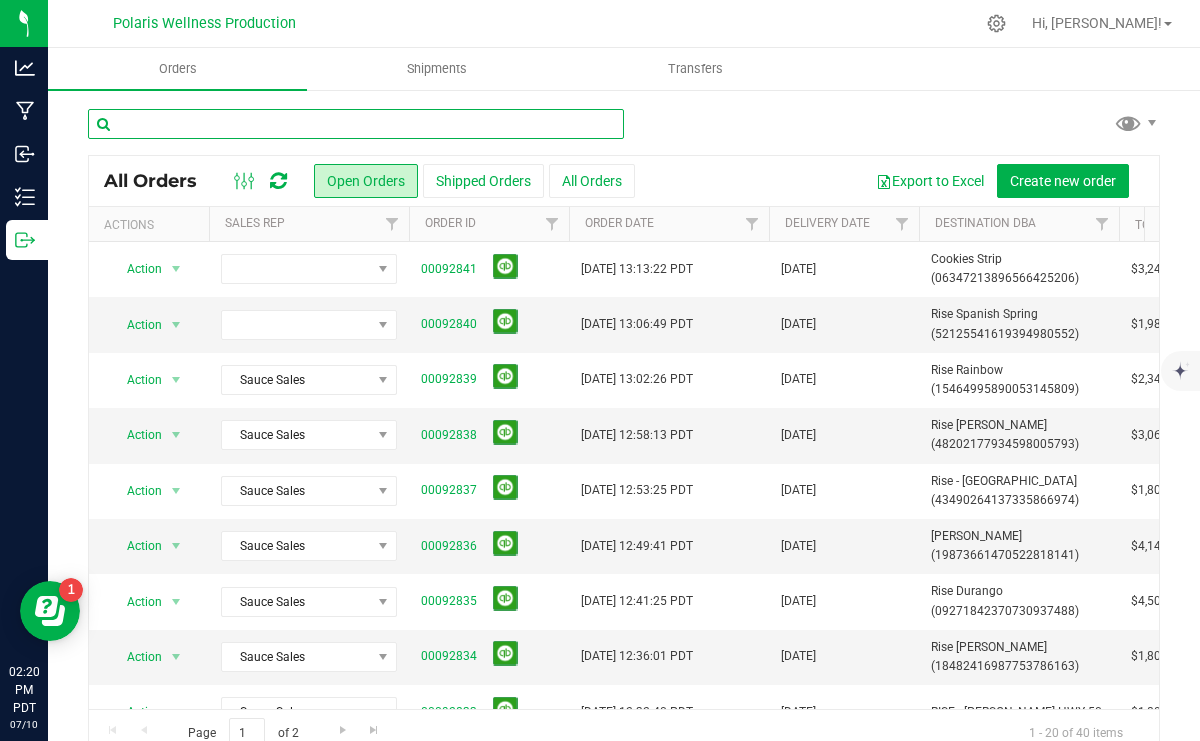 click at bounding box center [356, 124] 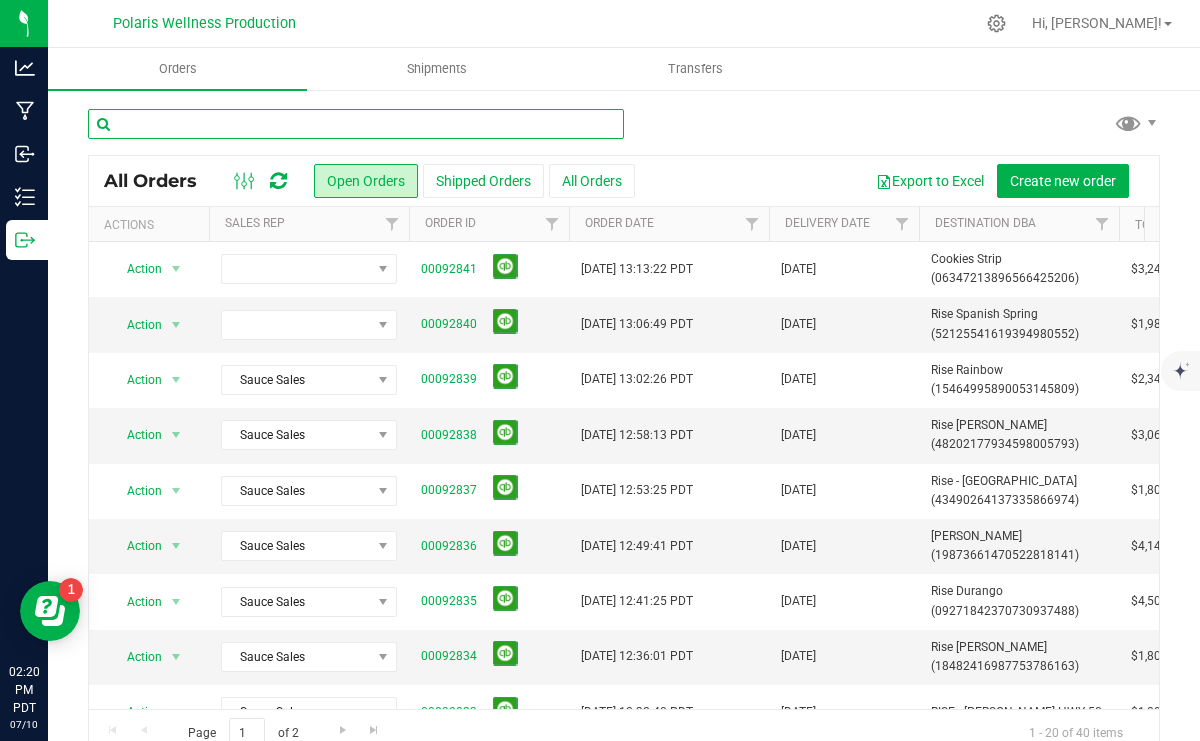 click at bounding box center (356, 124) 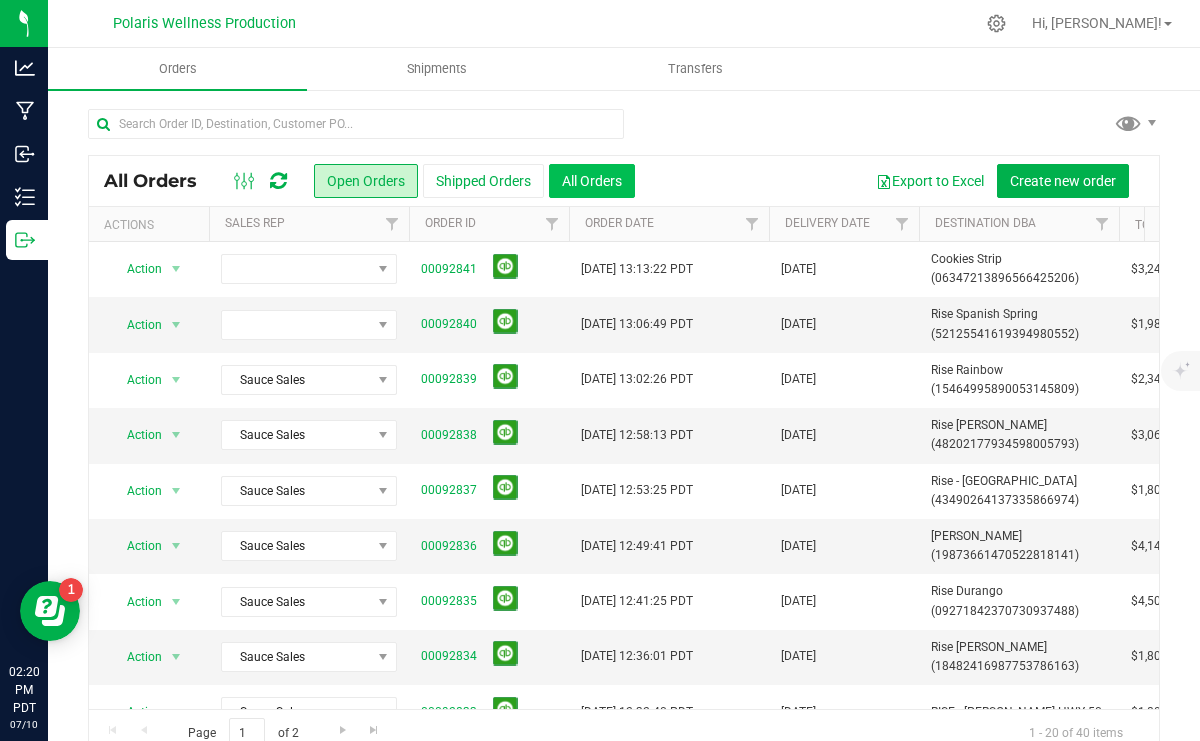 click on "All Orders" at bounding box center (592, 181) 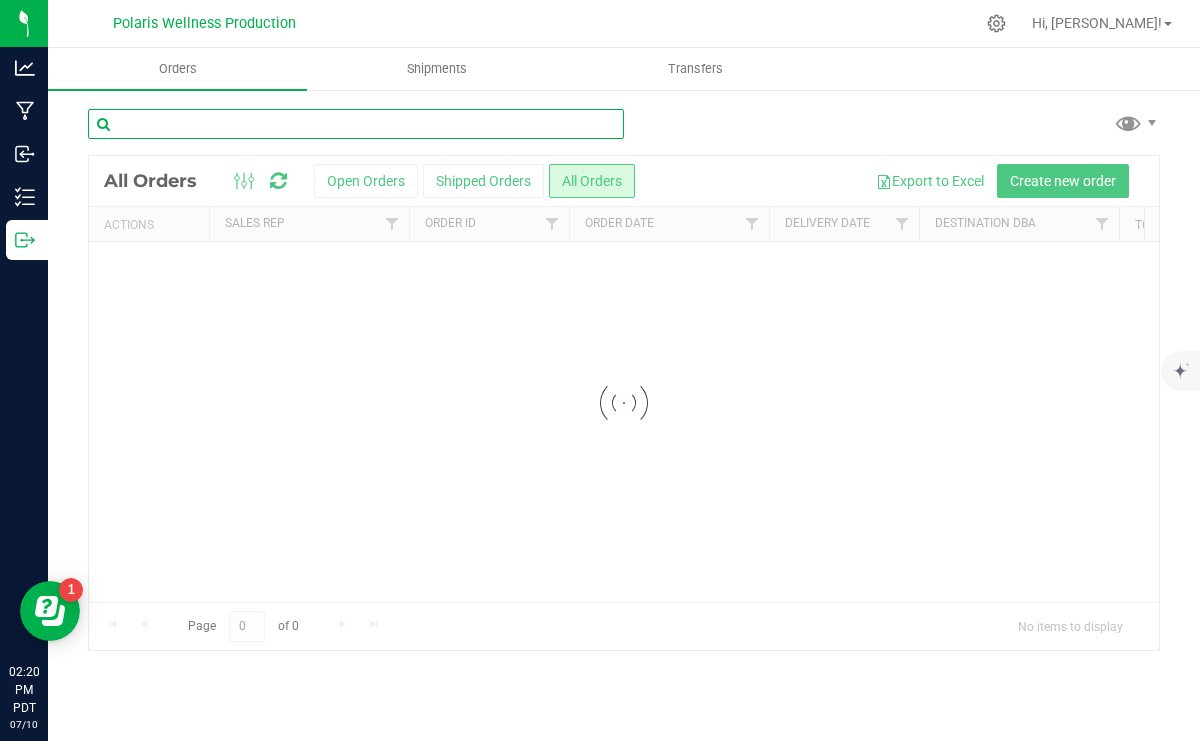 click at bounding box center (356, 124) 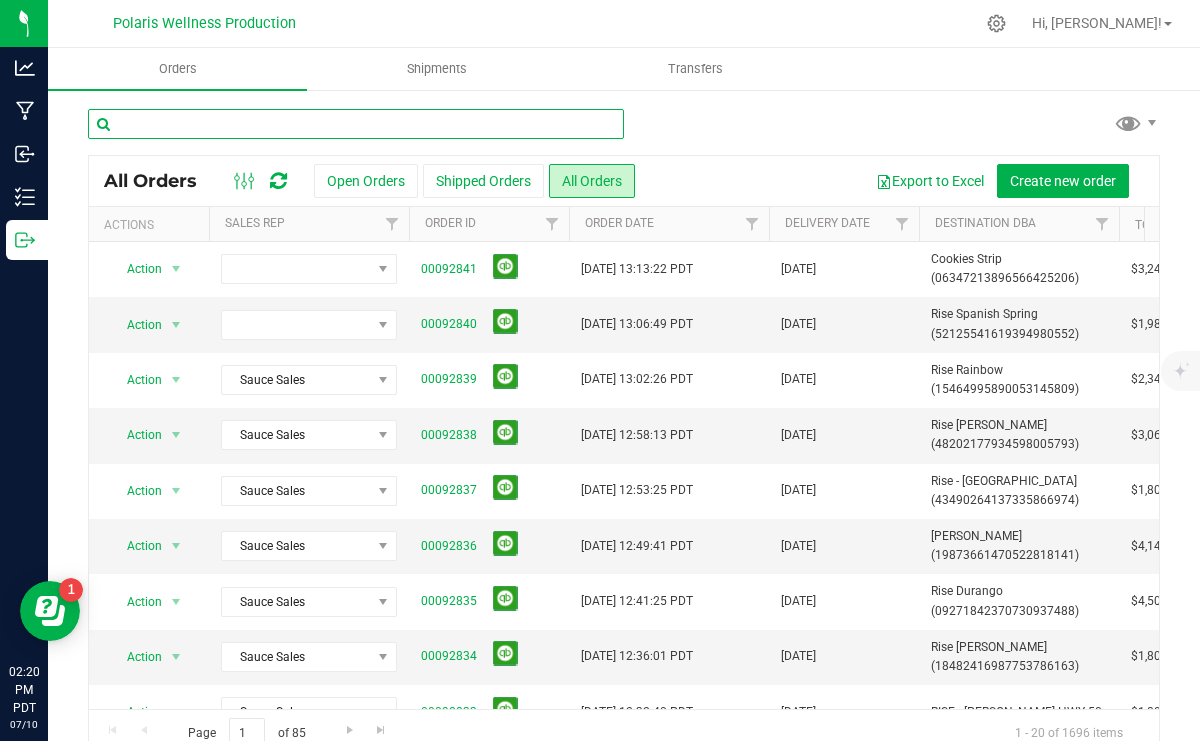 paste on "92217" 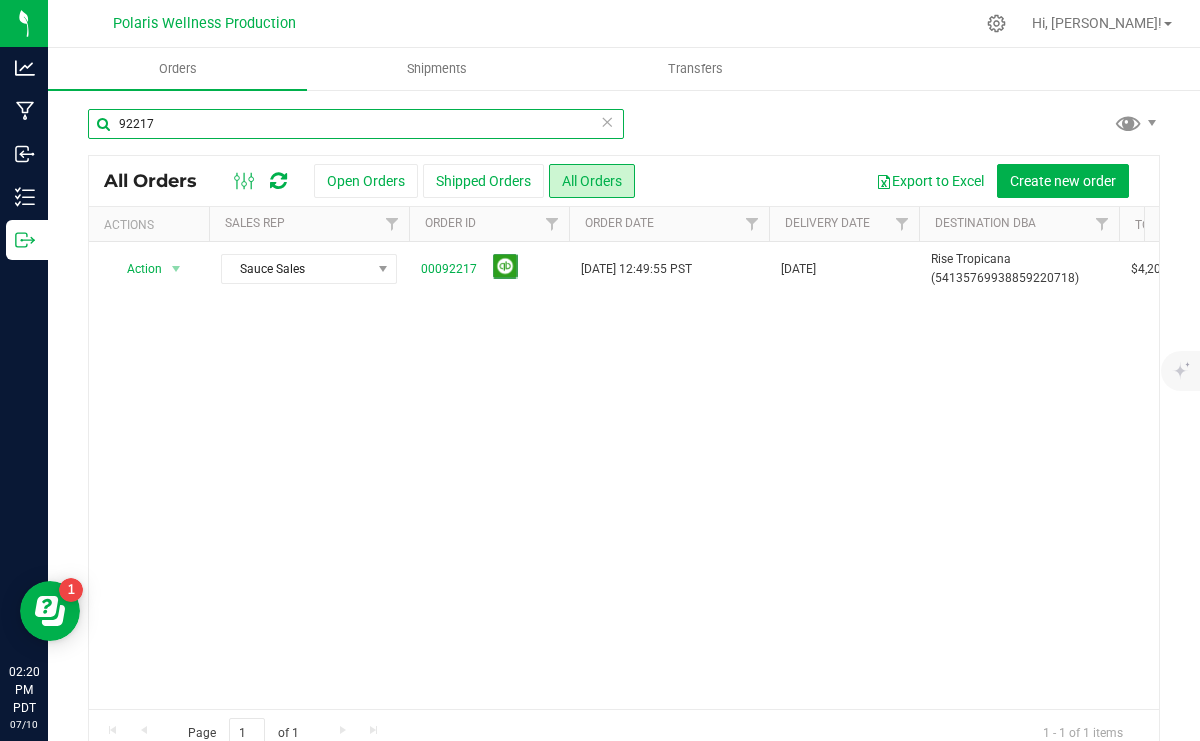 scroll, scrollTop: 0, scrollLeft: 154, axis: horizontal 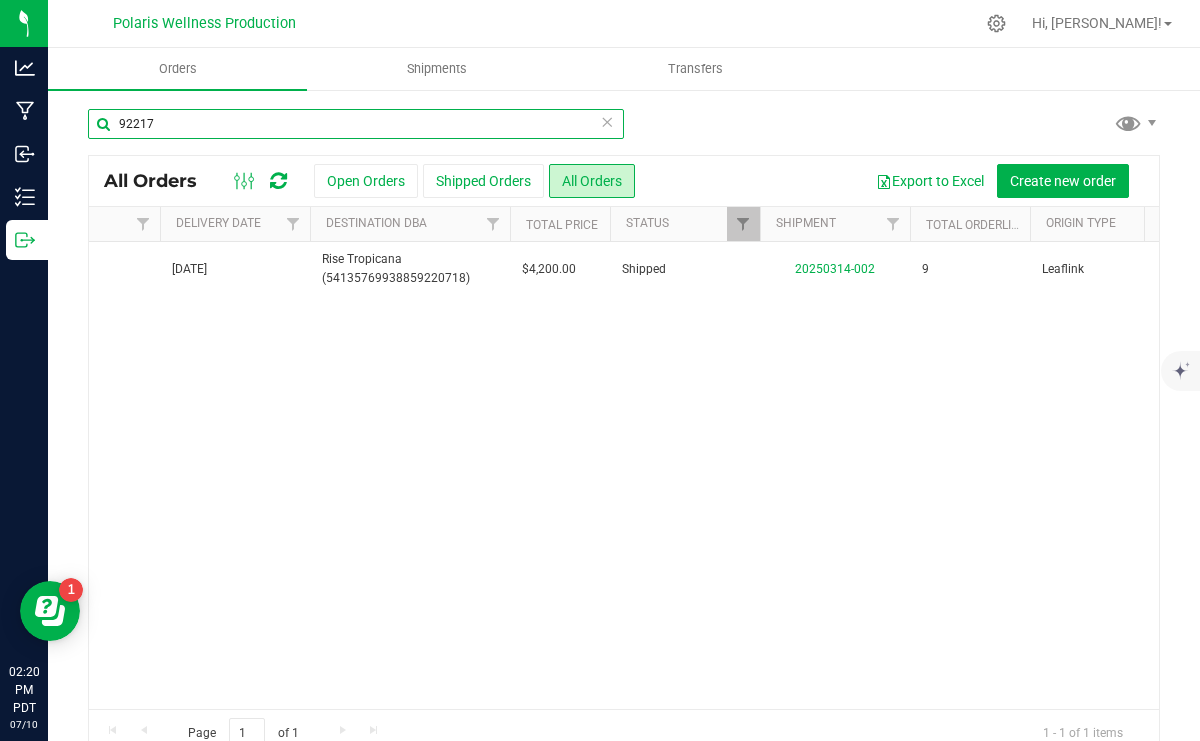 click on "92217" at bounding box center (356, 124) 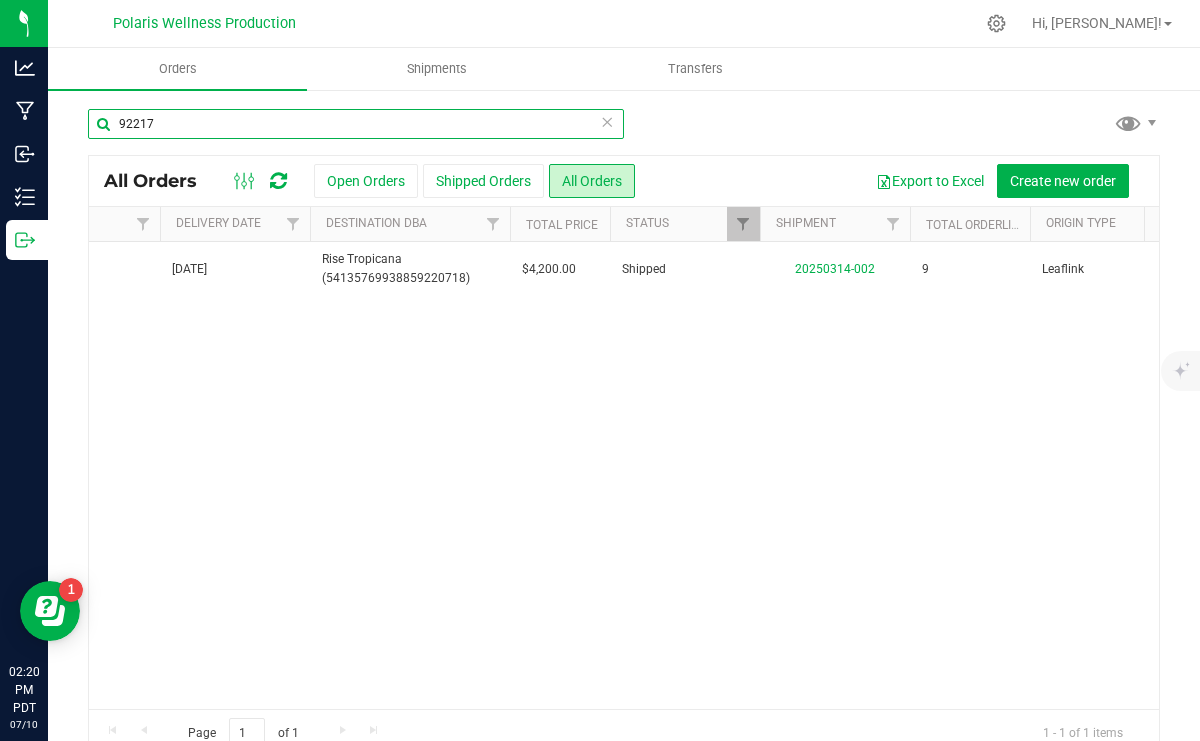 click on "92217" at bounding box center [356, 124] 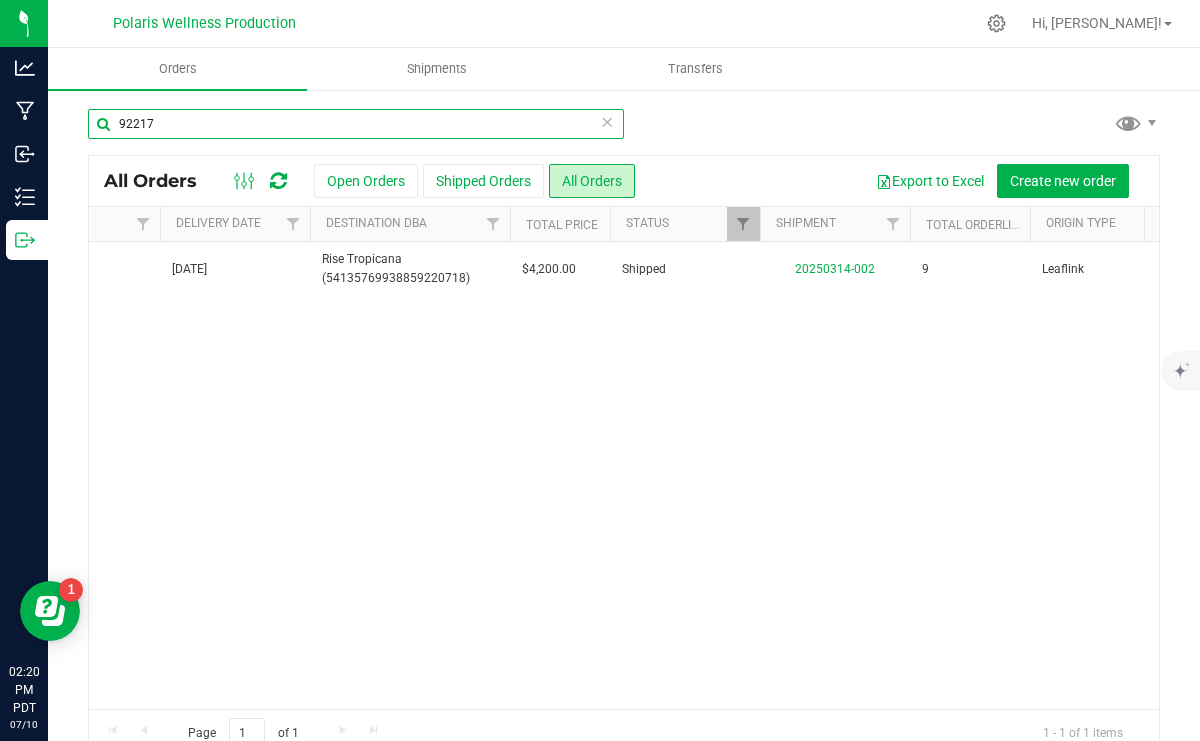 paste on "22" 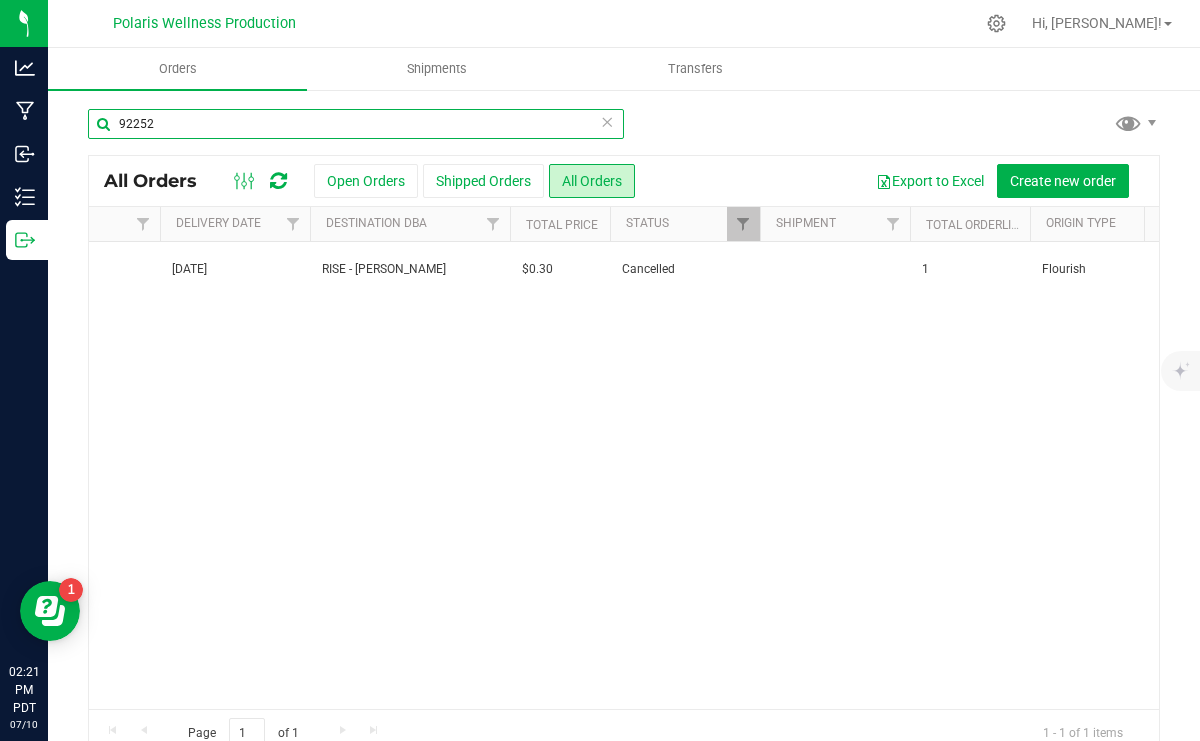 scroll, scrollTop: 0, scrollLeft: 232, axis: horizontal 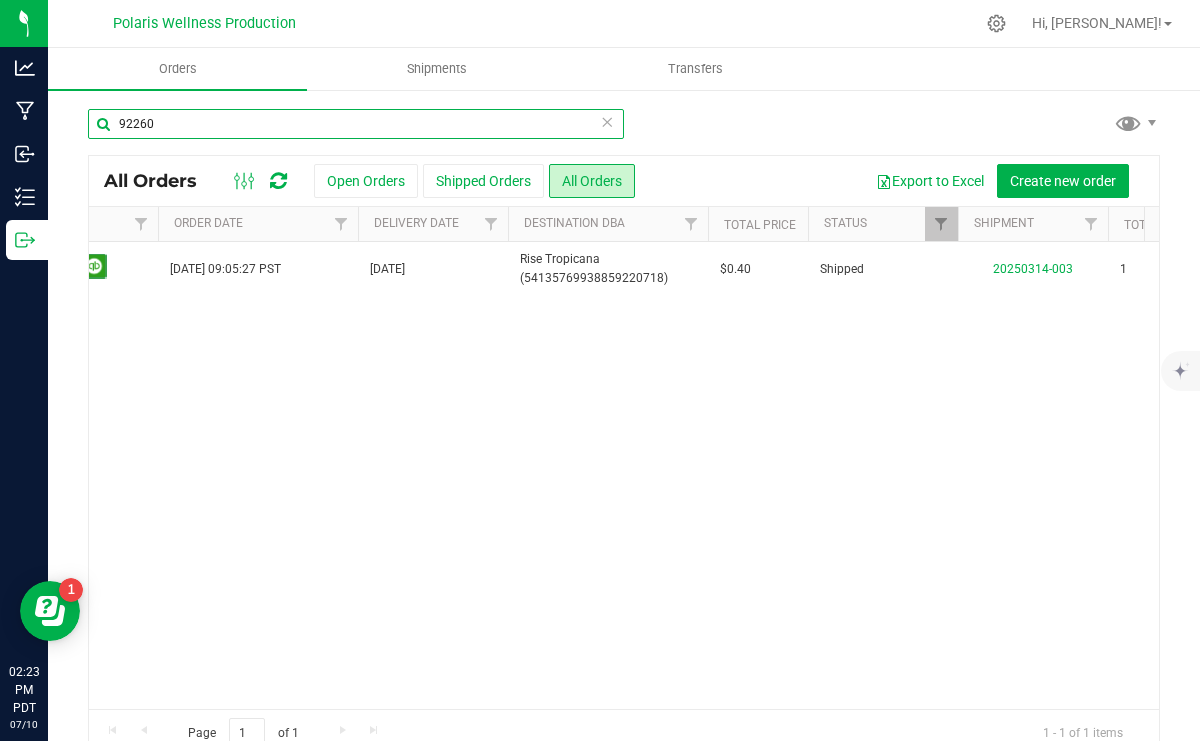 click on "92260" at bounding box center [356, 124] 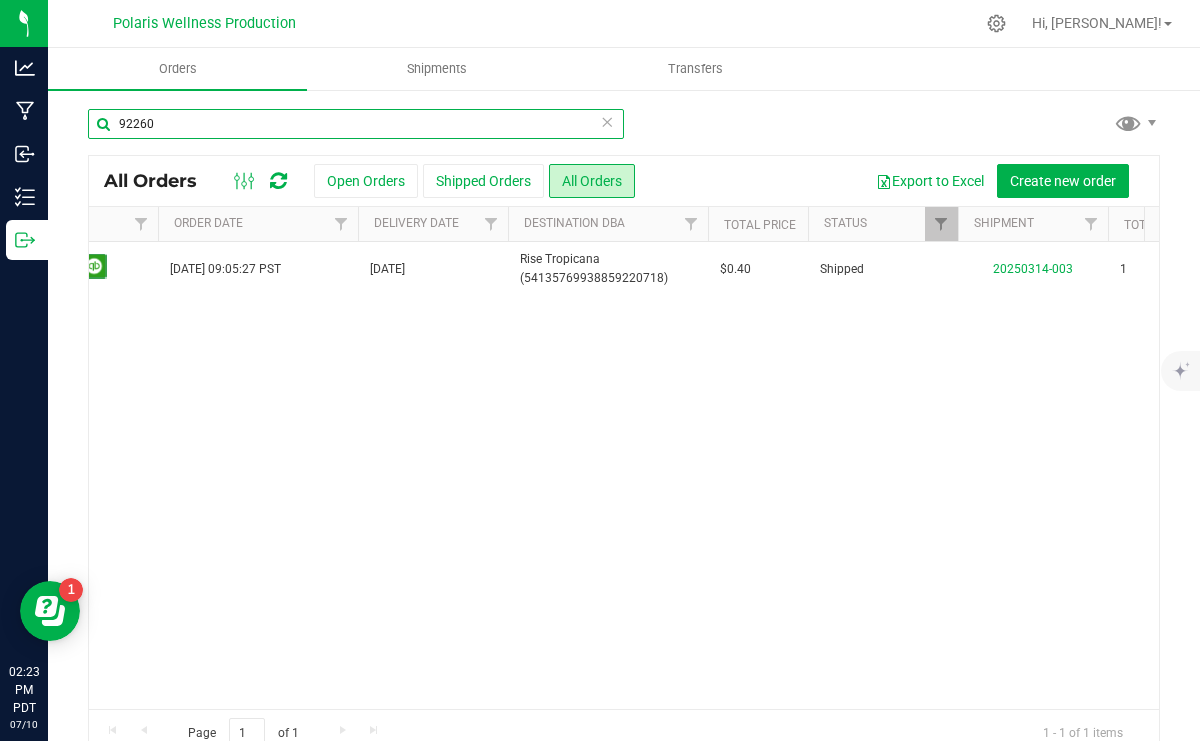 click on "92260" at bounding box center [356, 124] 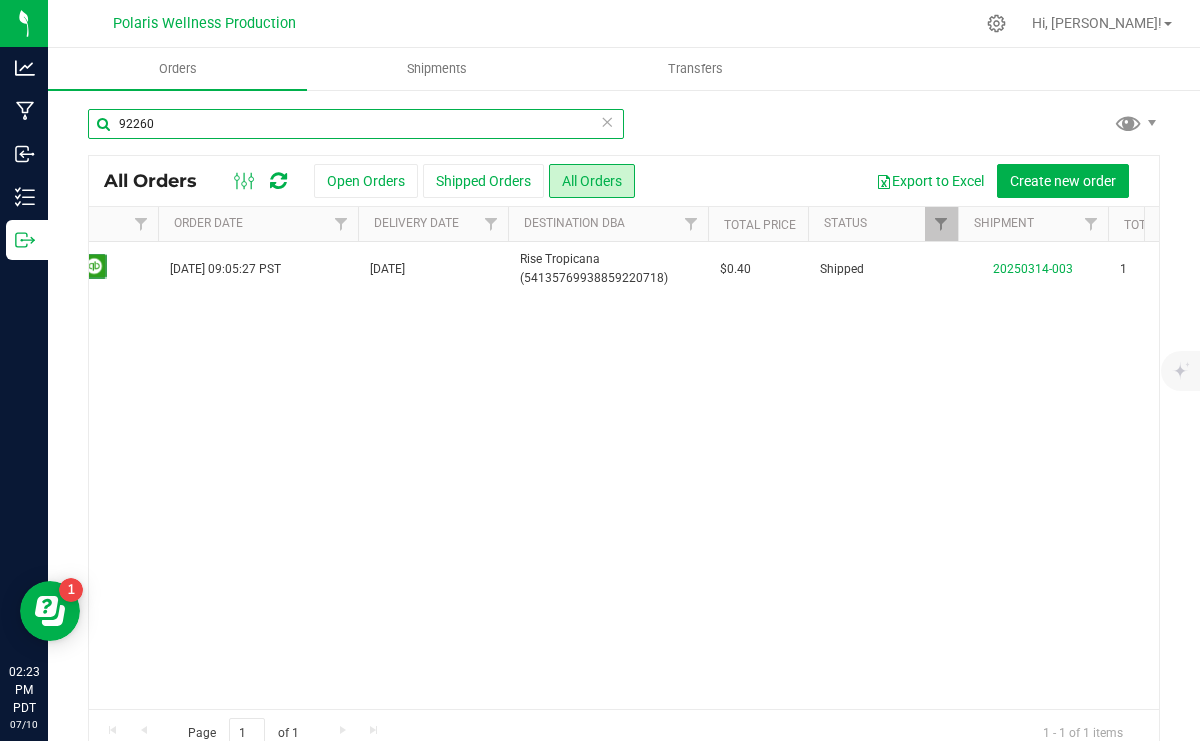 paste on "2" 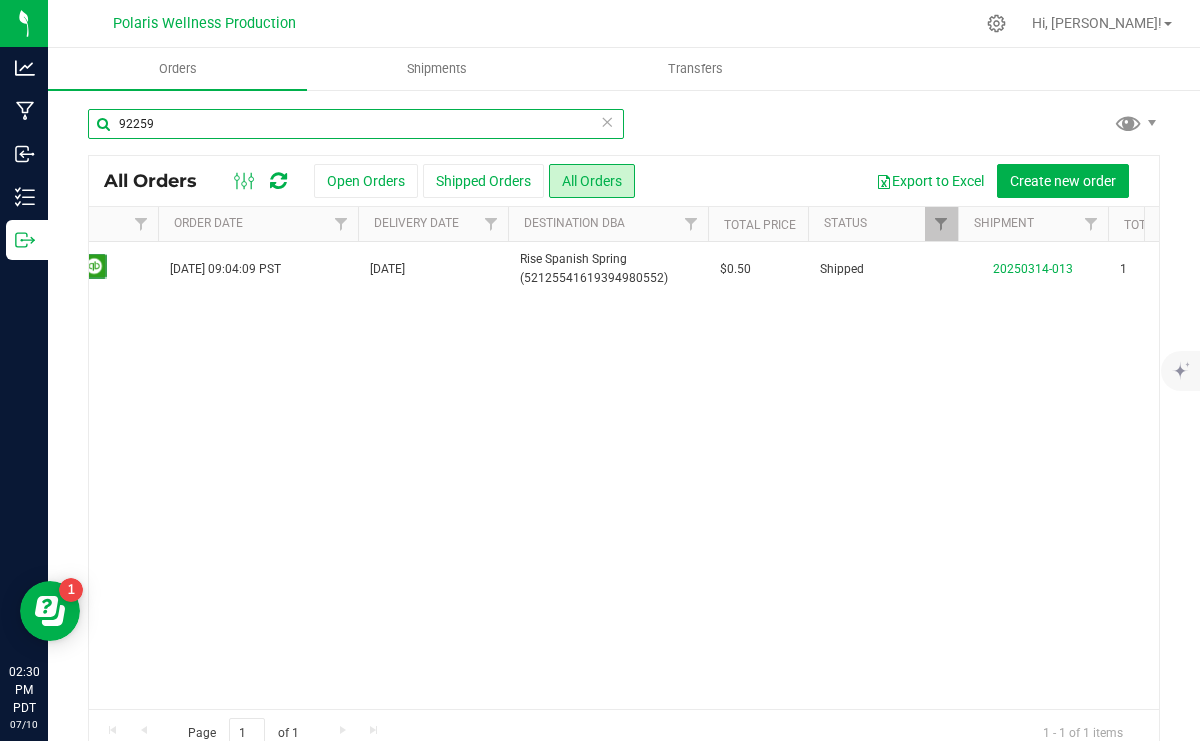 click on "92259" at bounding box center [356, 124] 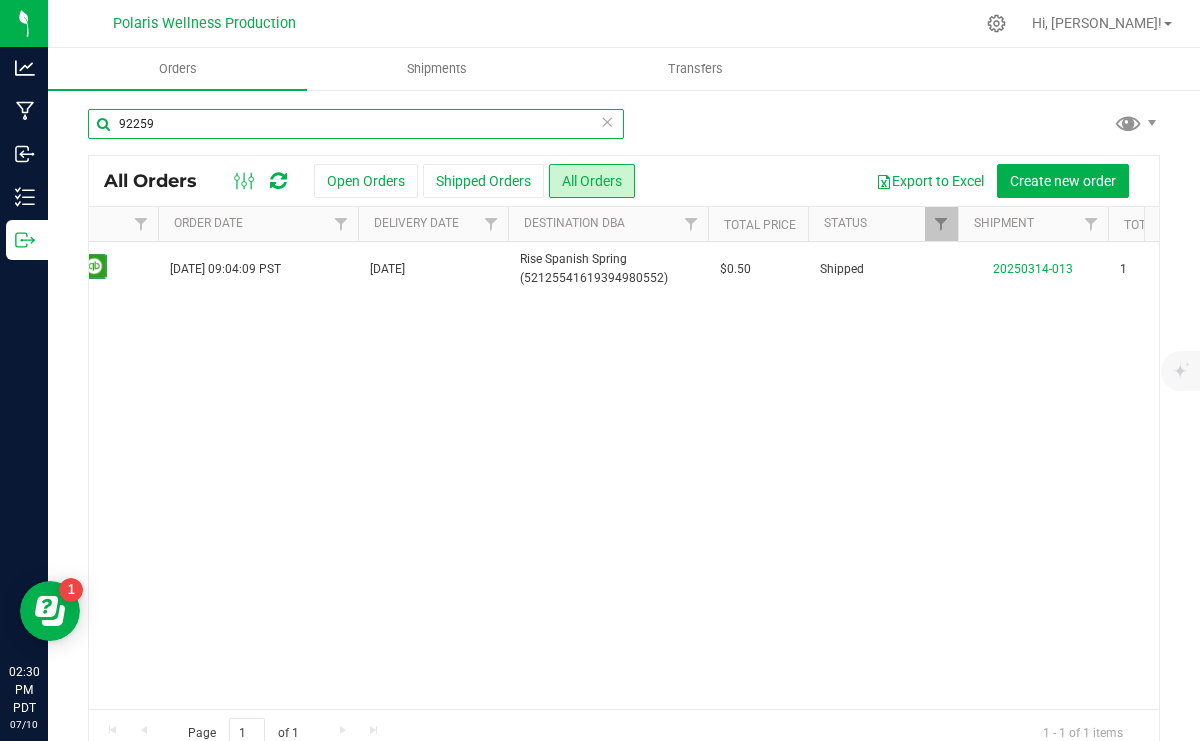 click on "92259" at bounding box center [356, 124] 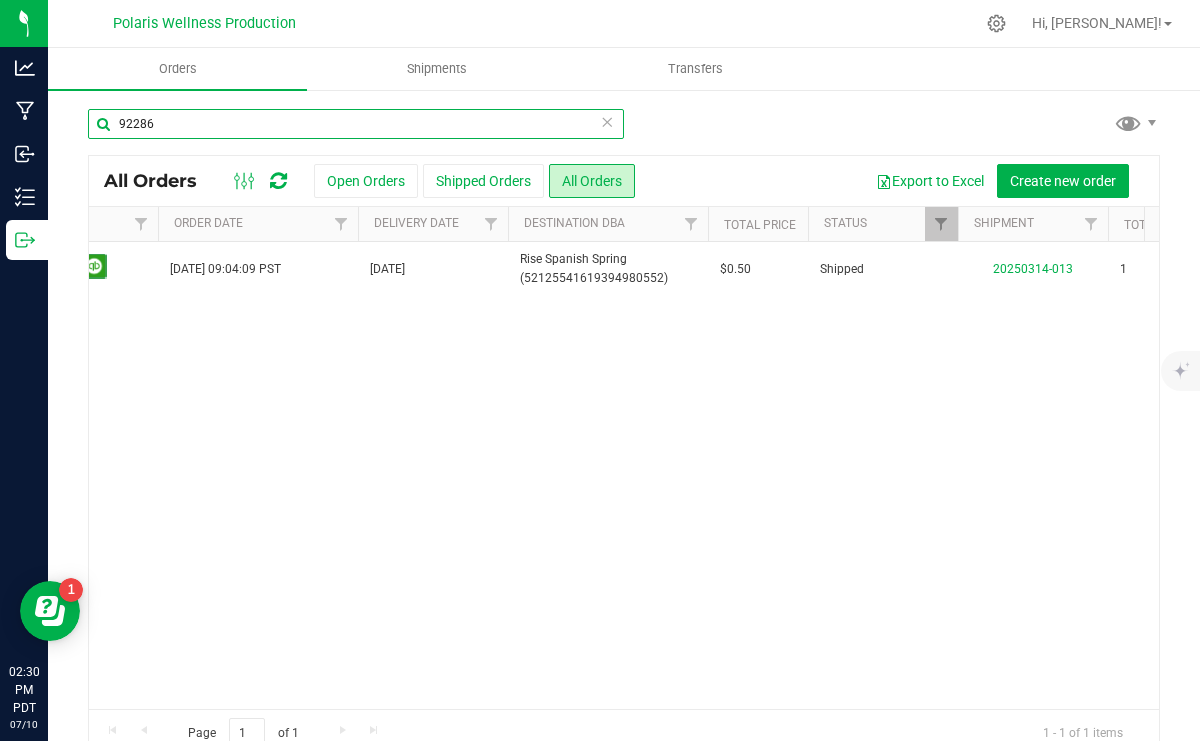 type on "92286" 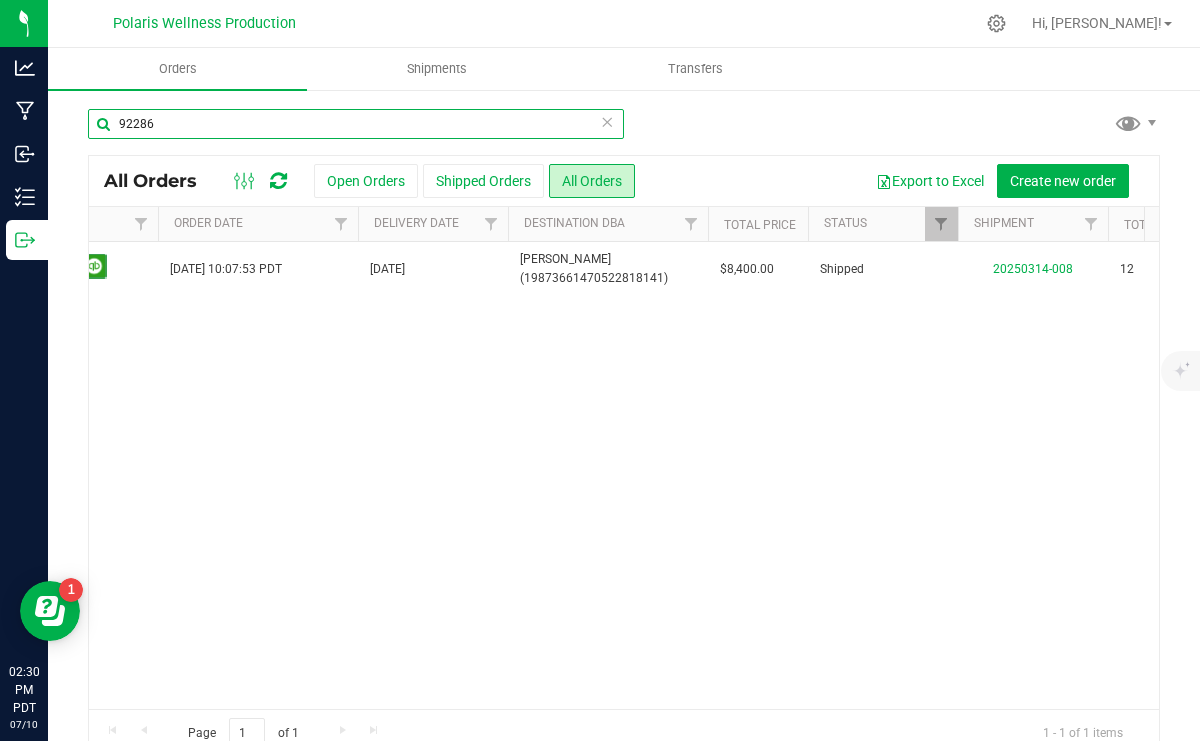 click on "92286" at bounding box center [356, 124] 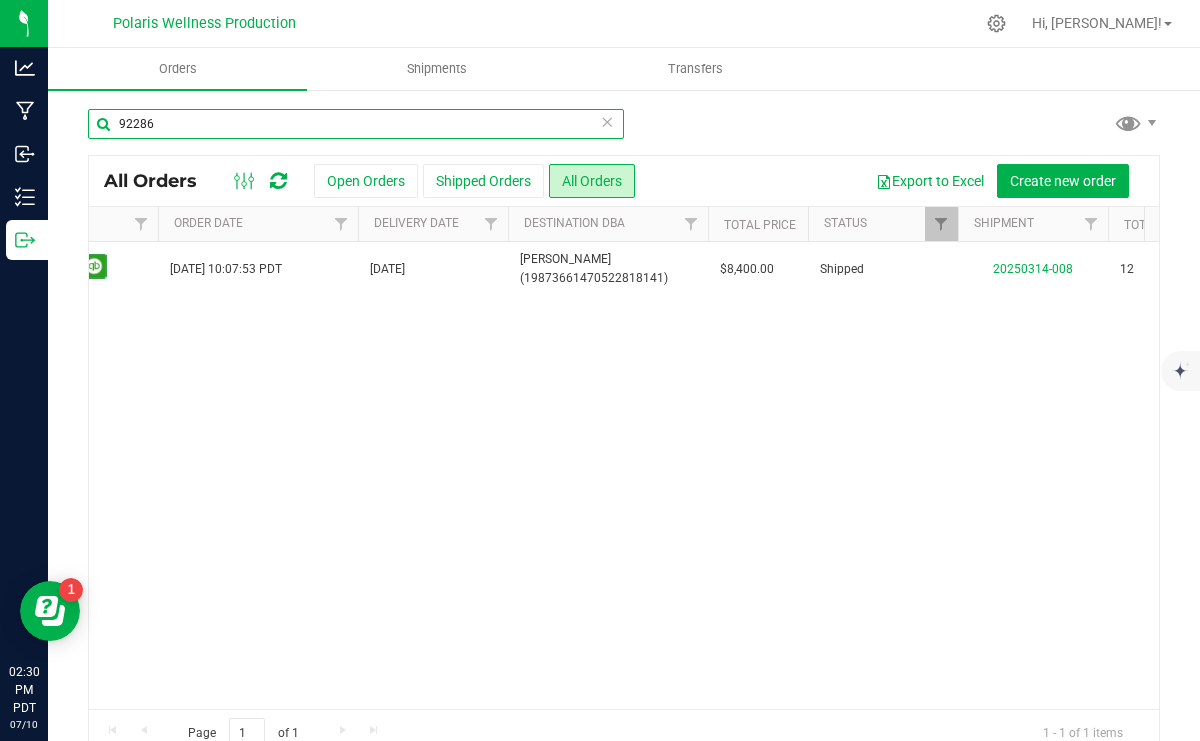 click on "92286" at bounding box center [356, 124] 